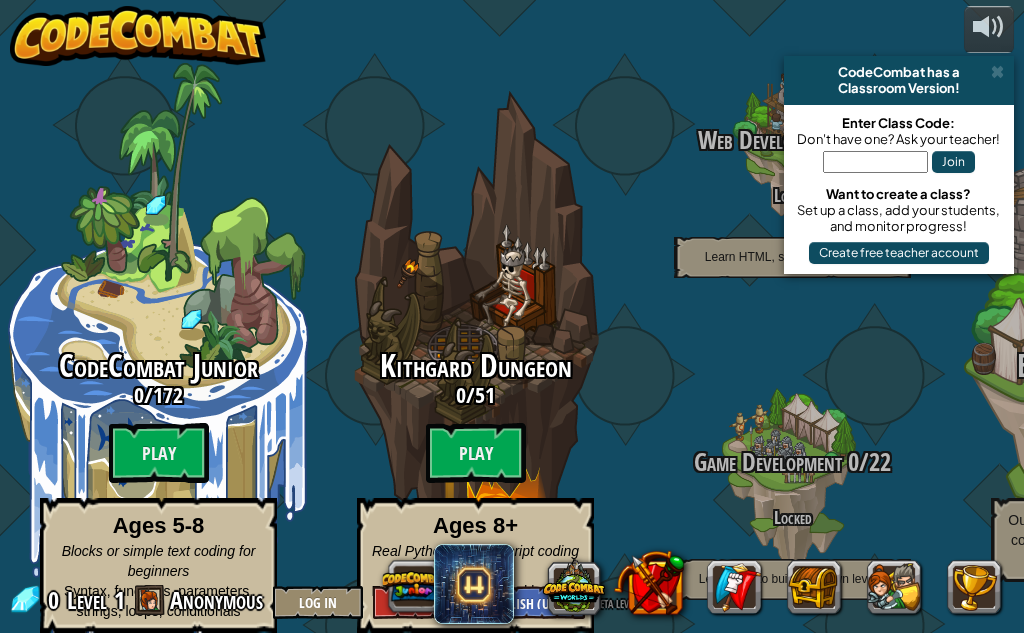 scroll, scrollTop: 0, scrollLeft: 0, axis: both 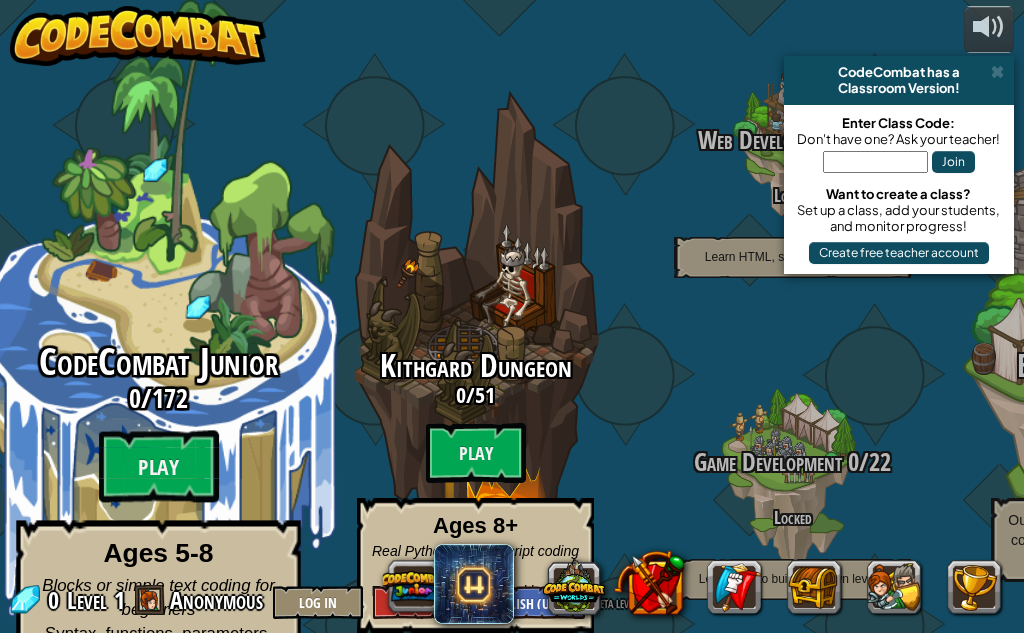 click on "CodeCombat Junior 0 / 172 Play Ages 5-8 Blocks or simple text coding for beginners Syntax, functions, parameters, strings, loops, conditionals" at bounding box center (158, 380) 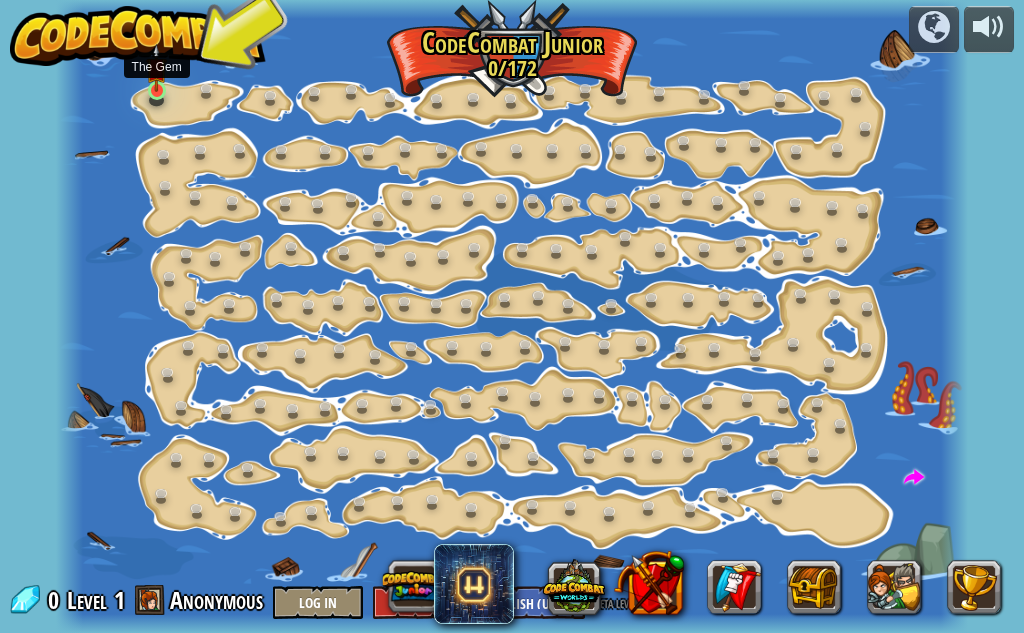 click at bounding box center [156, 68] 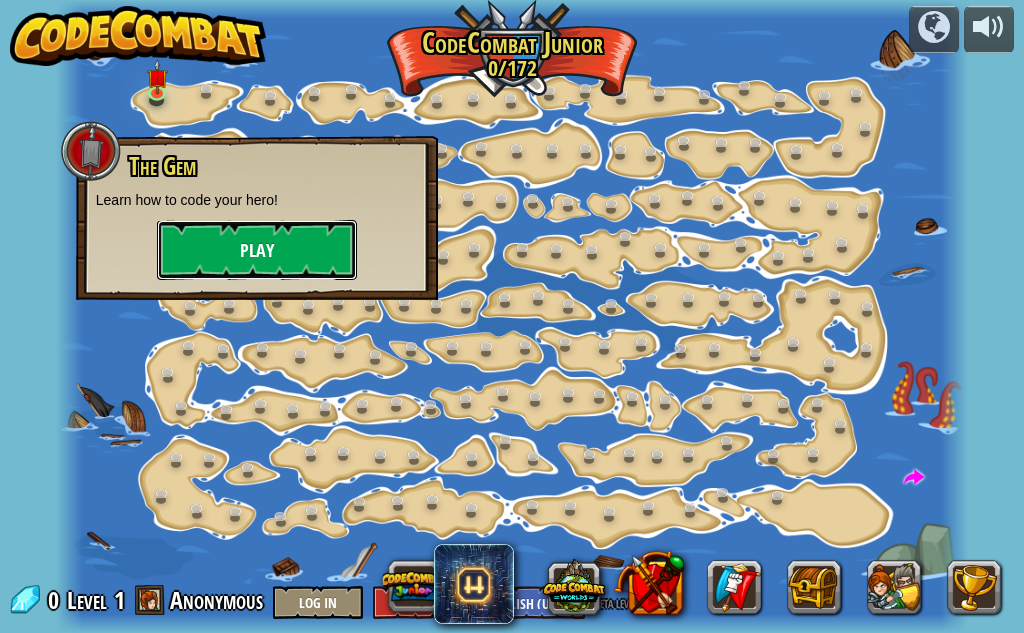 click on "Play" at bounding box center [257, 250] 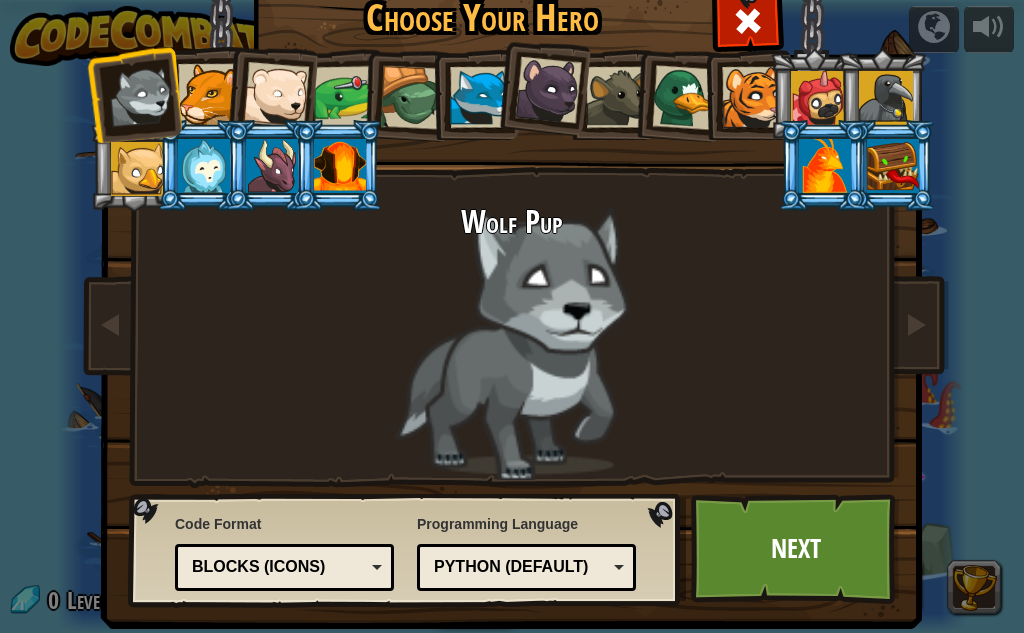 click on "Python (Default)" at bounding box center (520, 567) 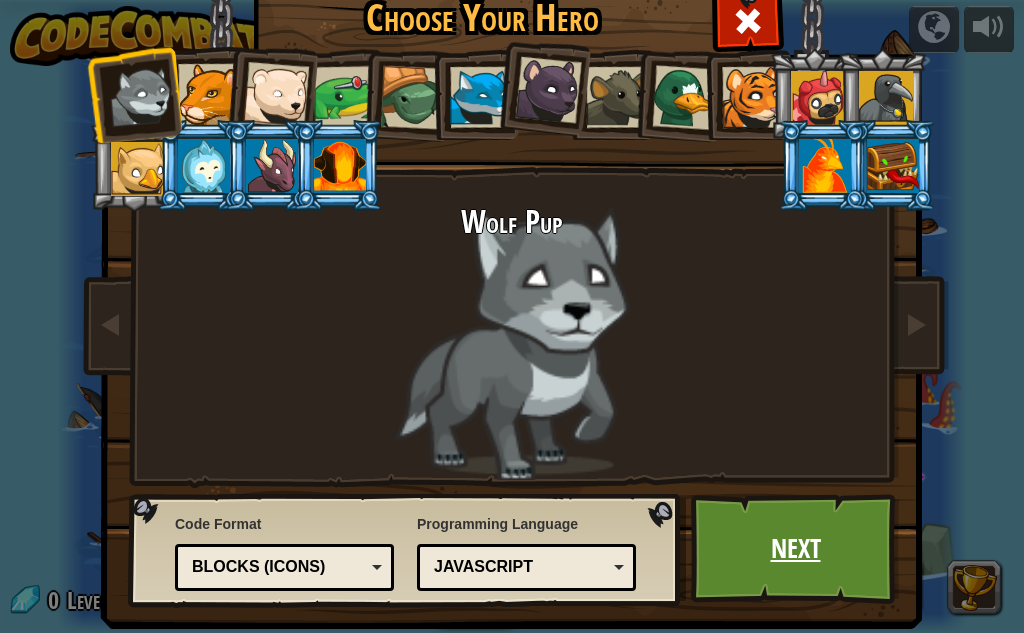 click on "Next" at bounding box center (795, 549) 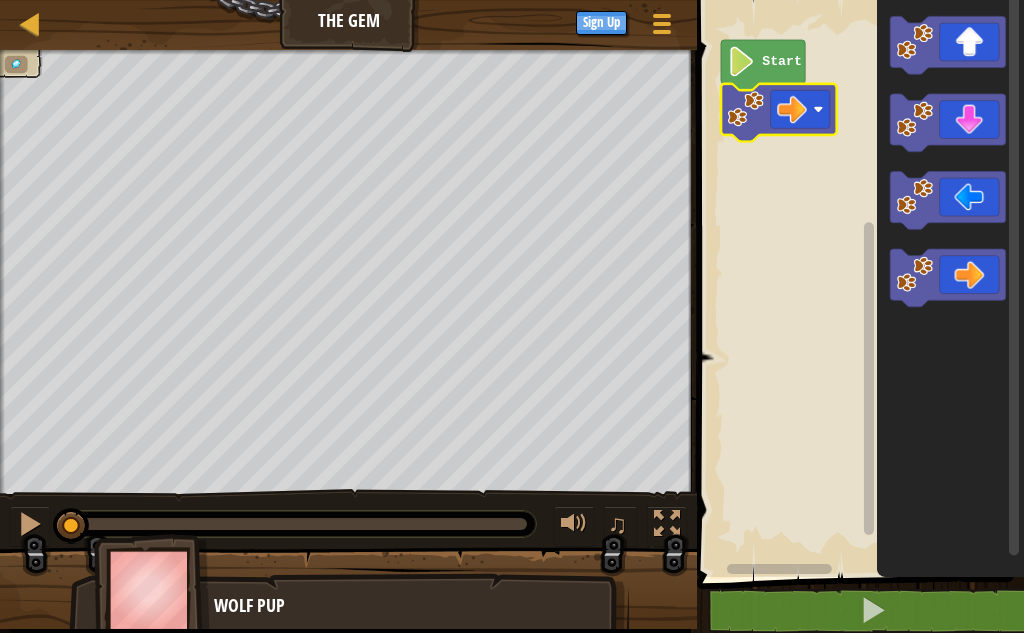 click 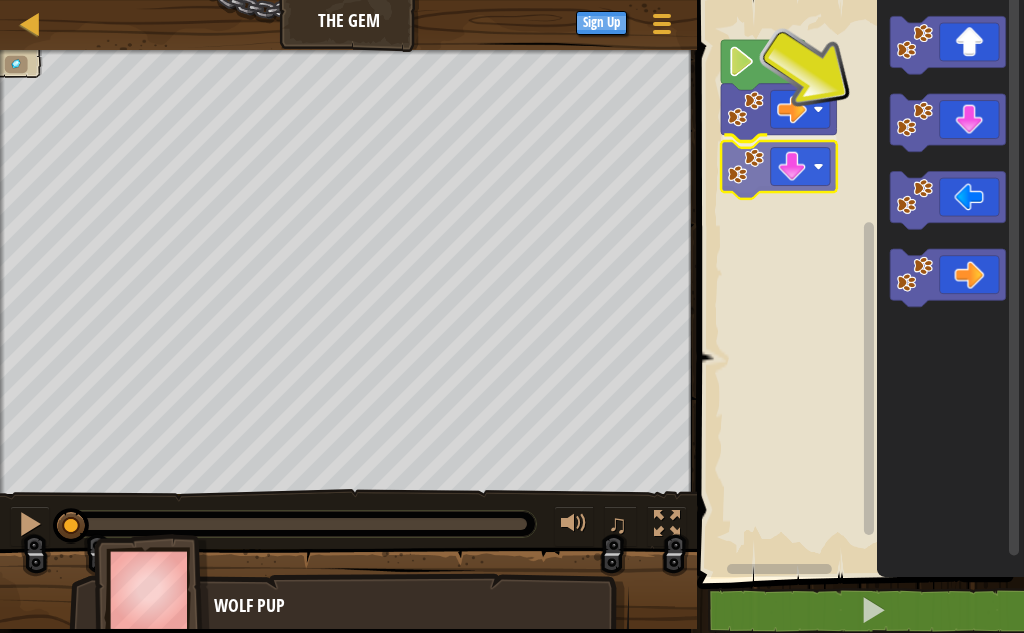 click on "Start" at bounding box center (857, 283) 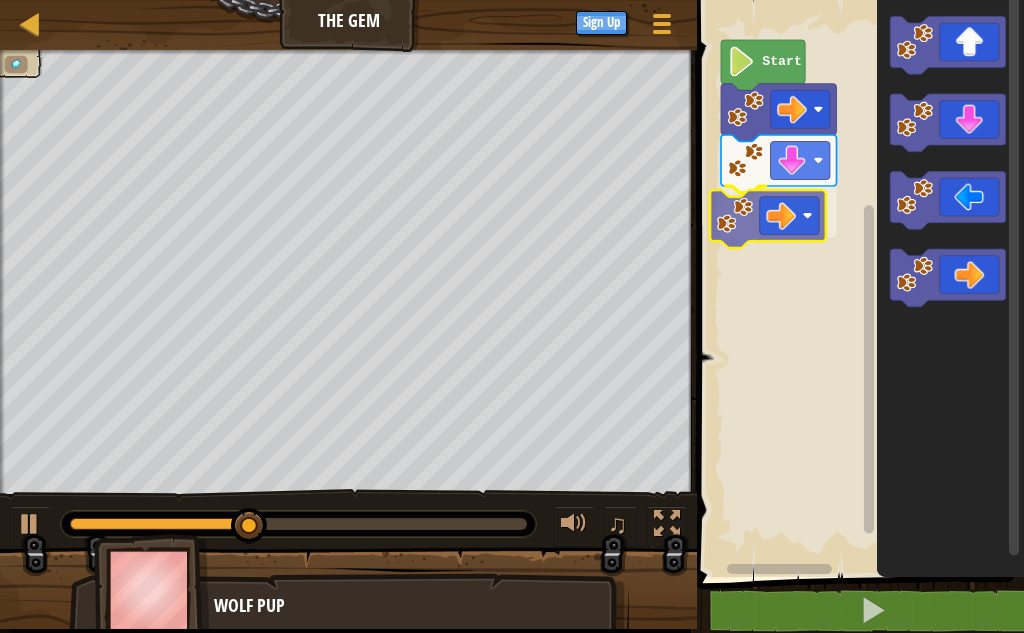 click on "Start" at bounding box center [857, 283] 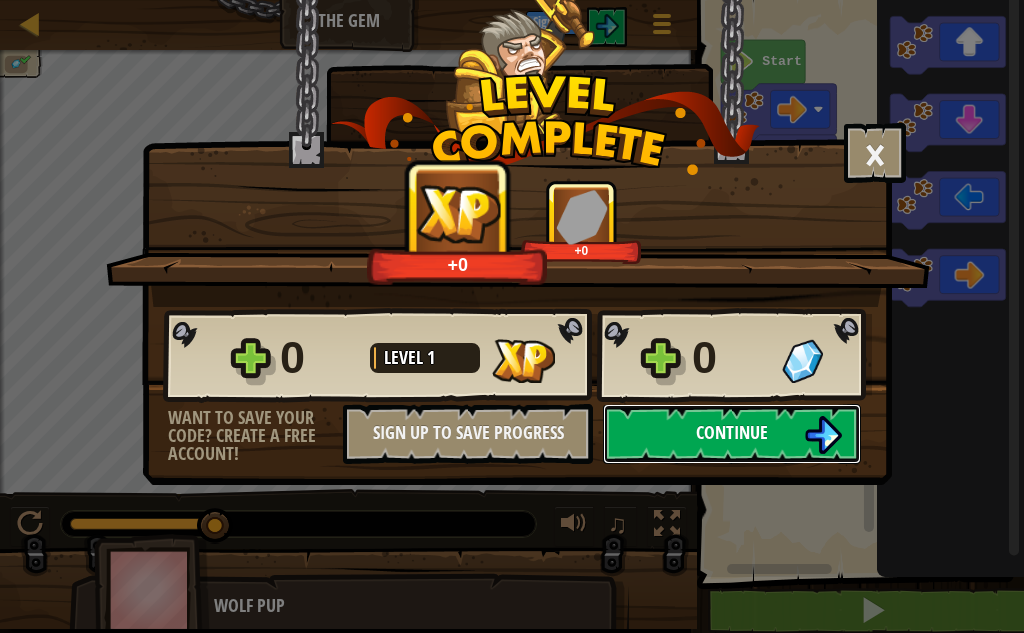 click on "Continue" at bounding box center (732, 434) 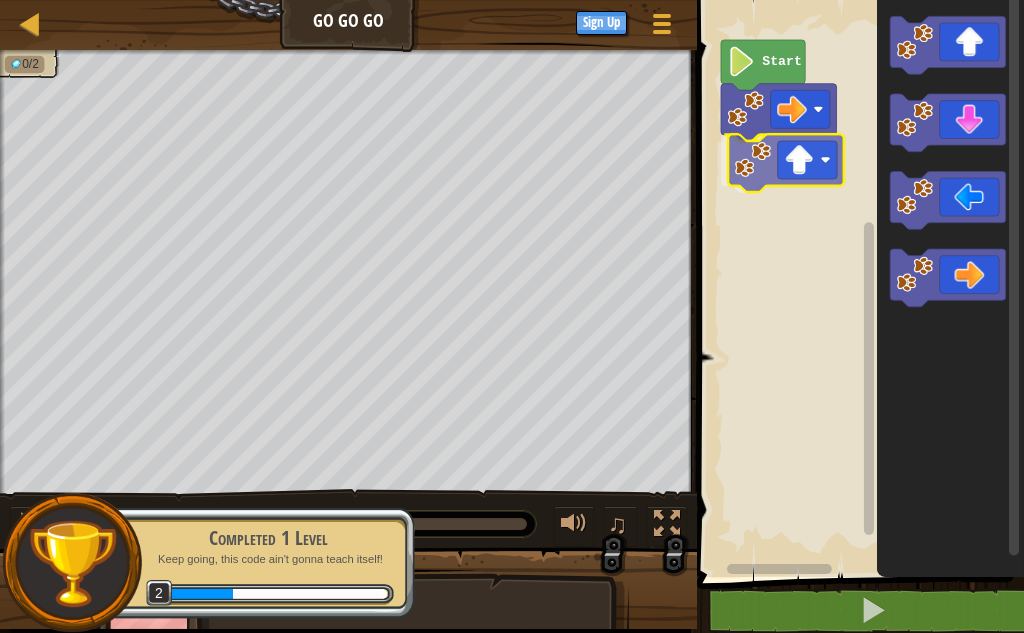 click on "Start" at bounding box center [857, 283] 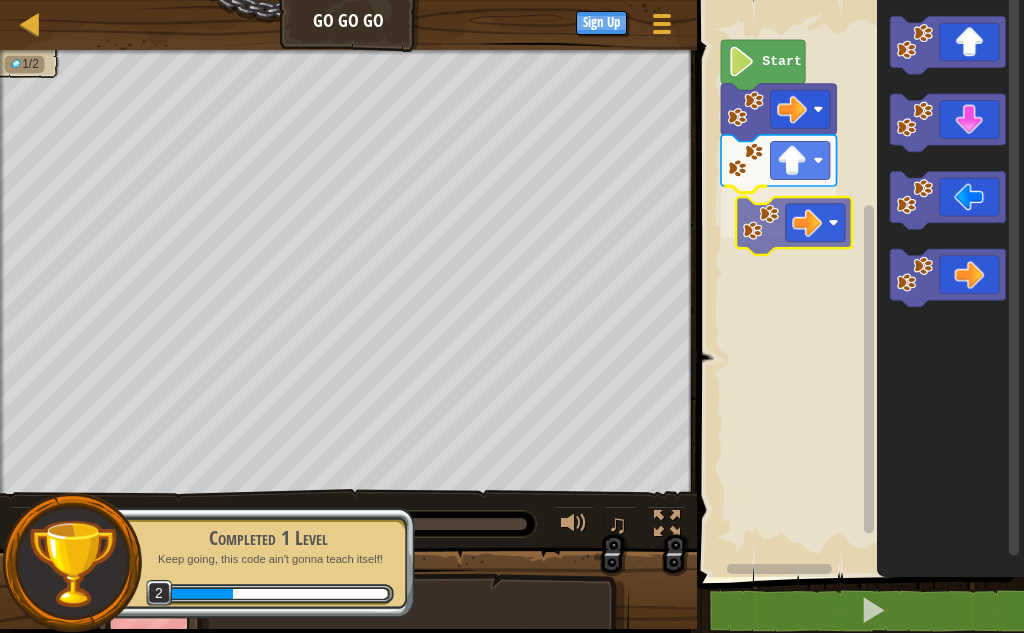 click on "Start" at bounding box center [857, 283] 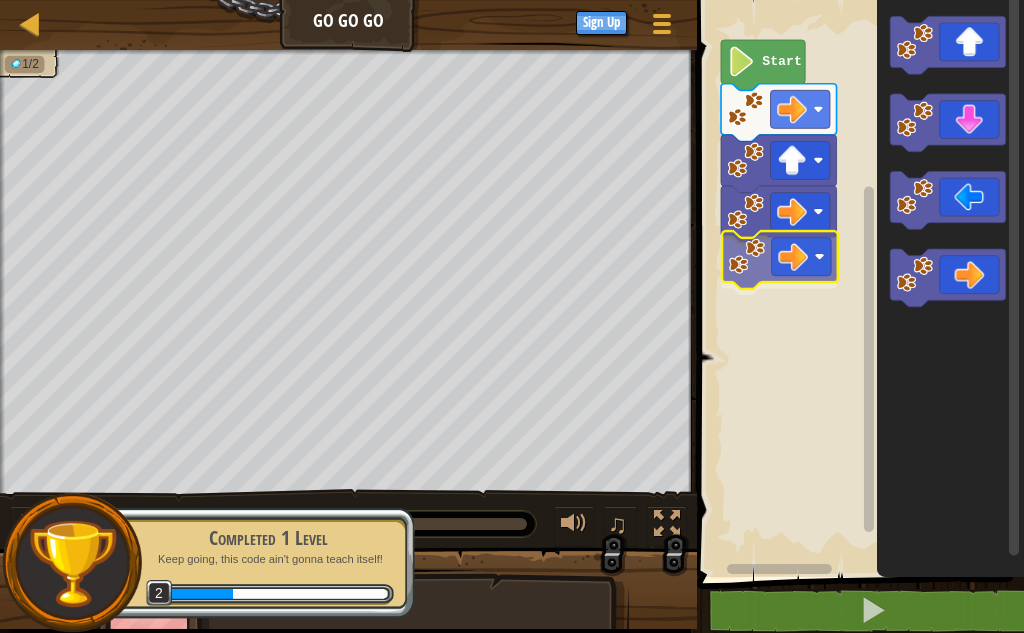 click on "Start" at bounding box center [857, 283] 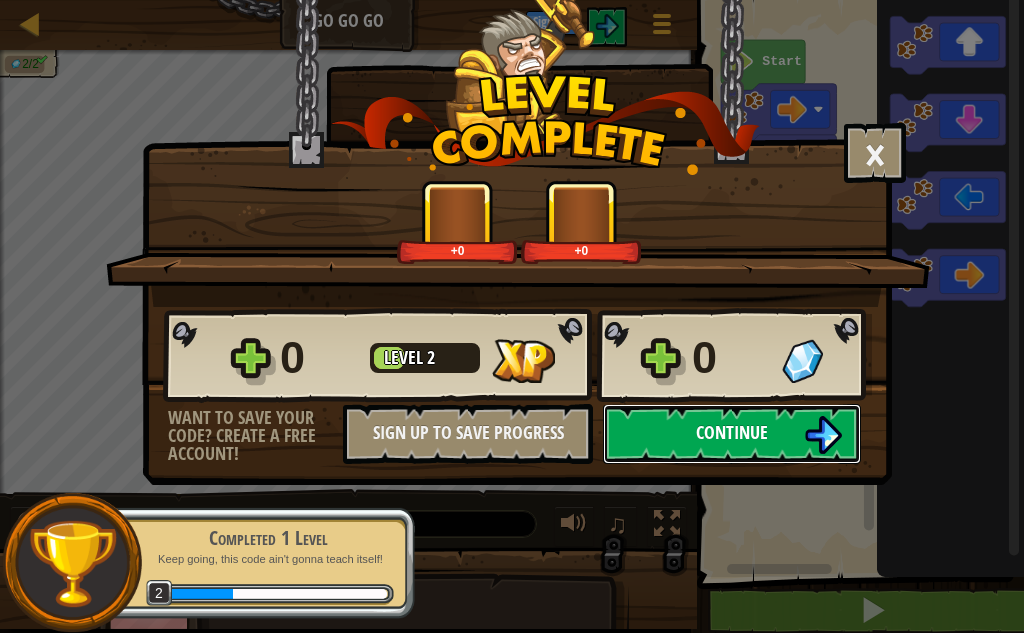 click on "Continue" at bounding box center [732, 432] 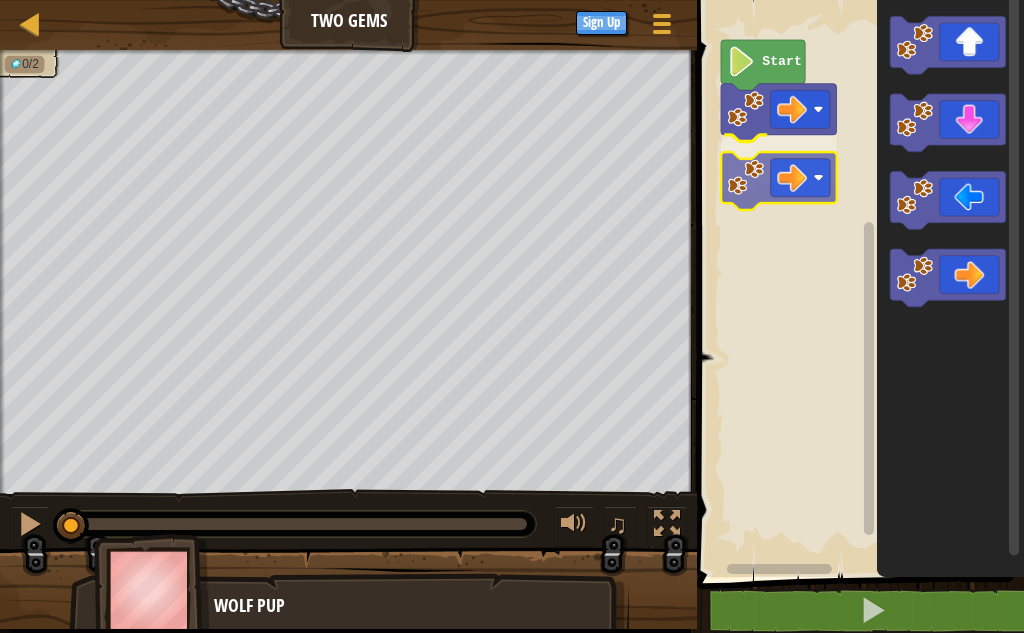 click on "Start" at bounding box center [857, 283] 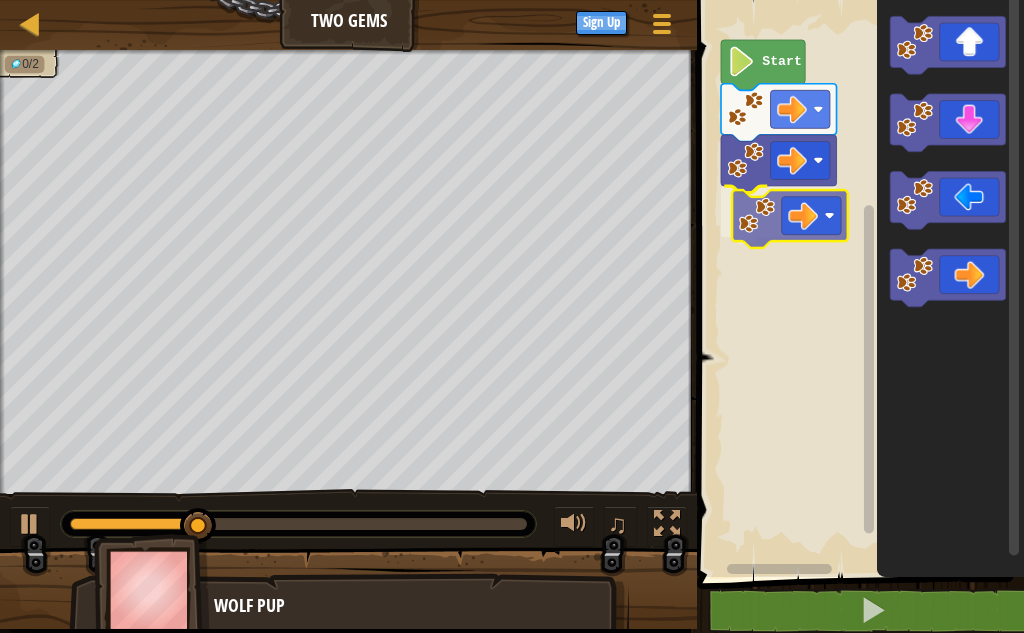 click on "Start" at bounding box center [857, 283] 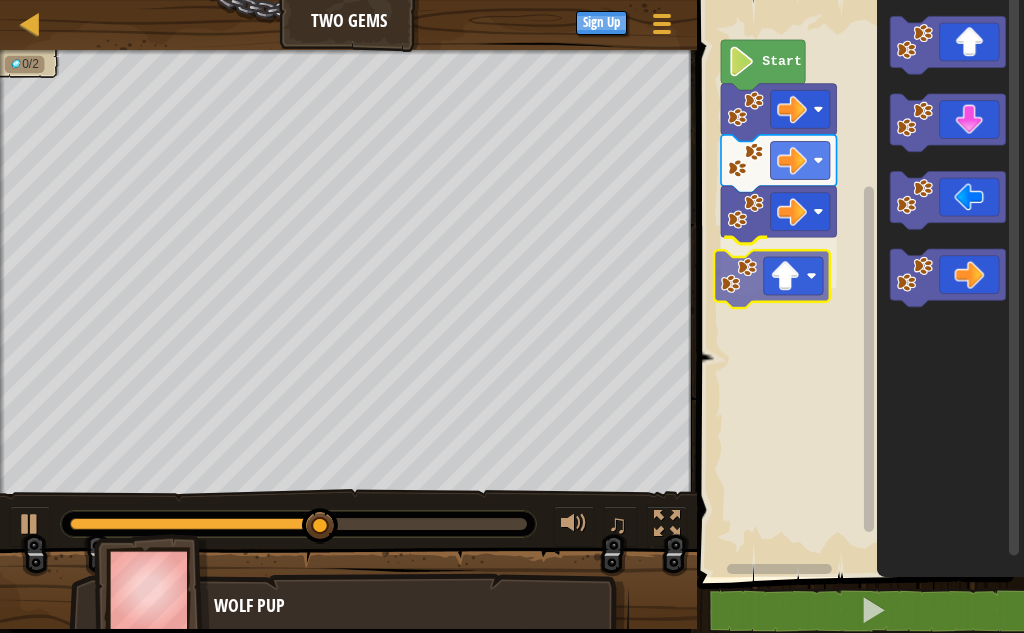 click on "Start" at bounding box center [857, 283] 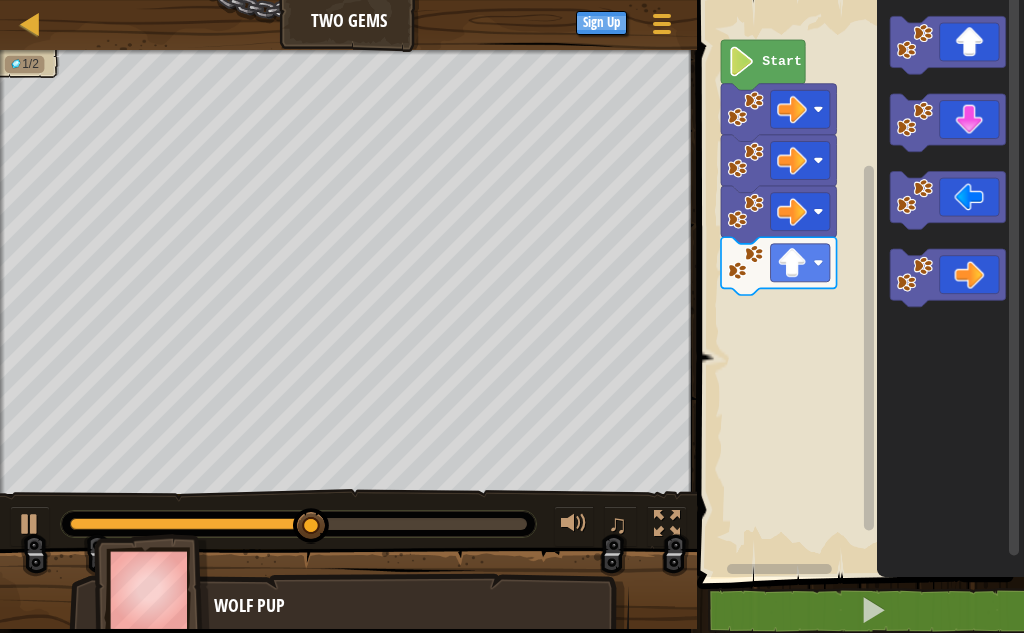 click on "Start" at bounding box center [857, 283] 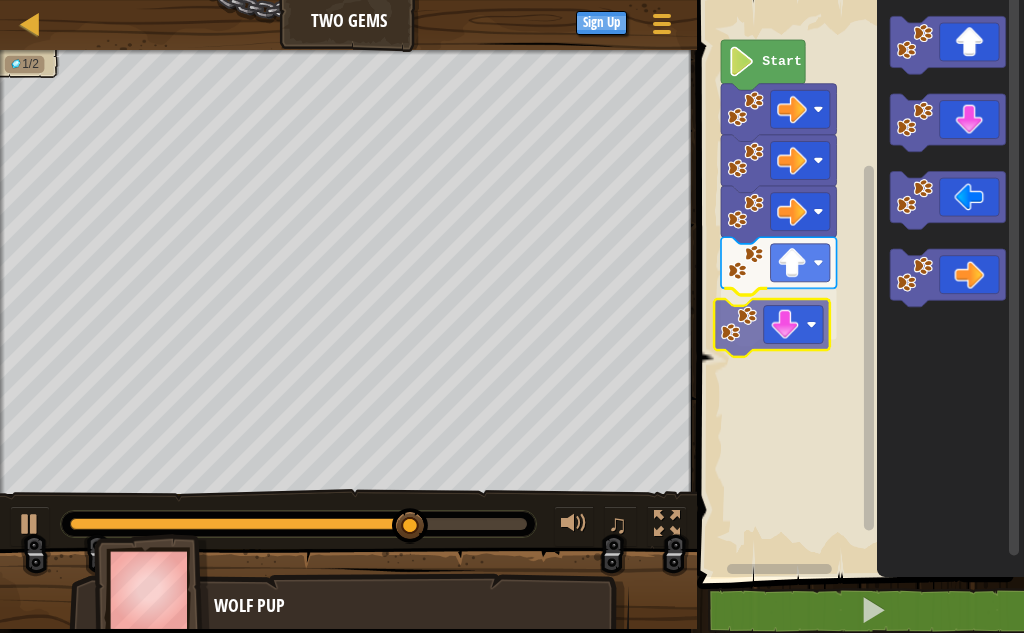 click on "Start" at bounding box center (857, 283) 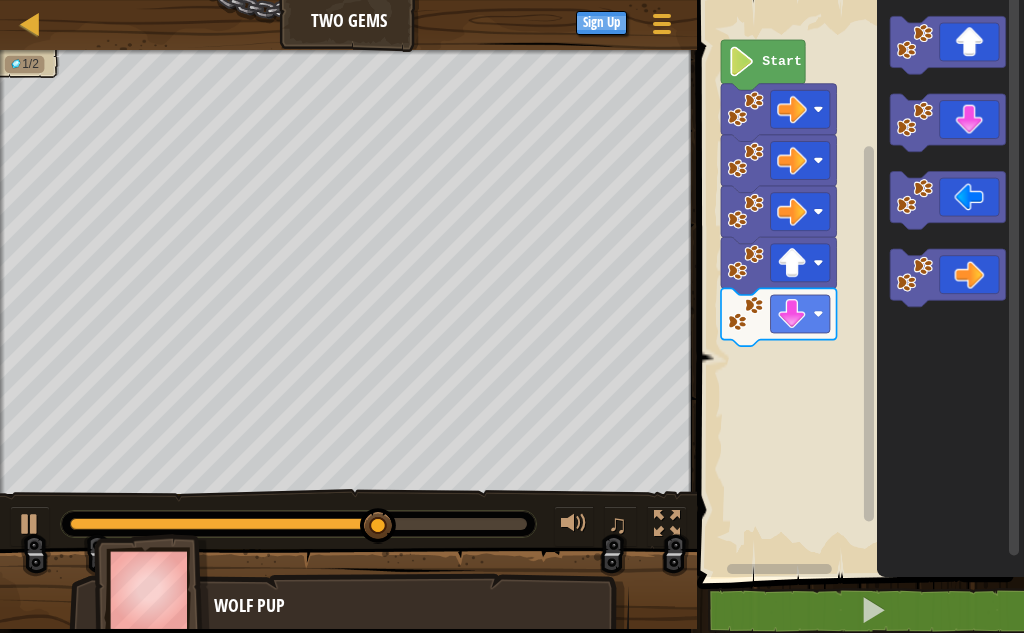 click on "Start" at bounding box center [857, 283] 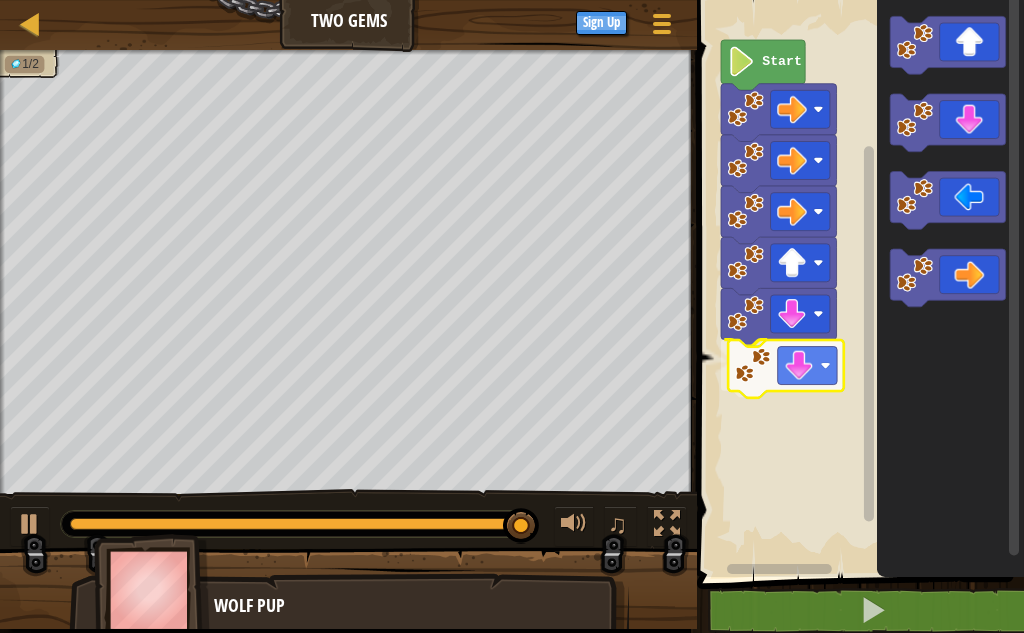 click on "Start" at bounding box center (857, 283) 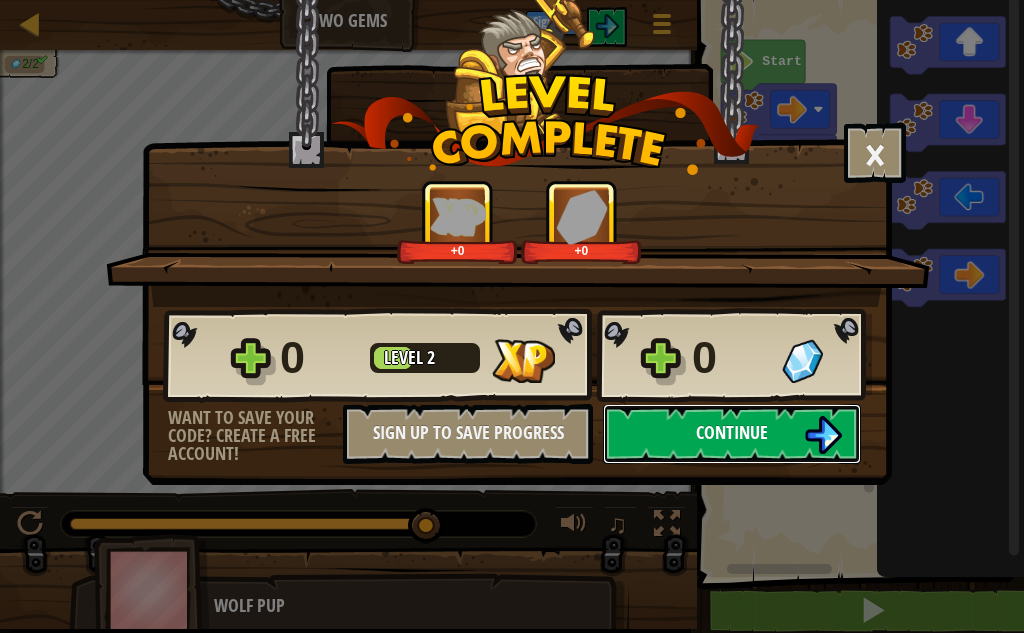 click on "Continue" at bounding box center (732, 434) 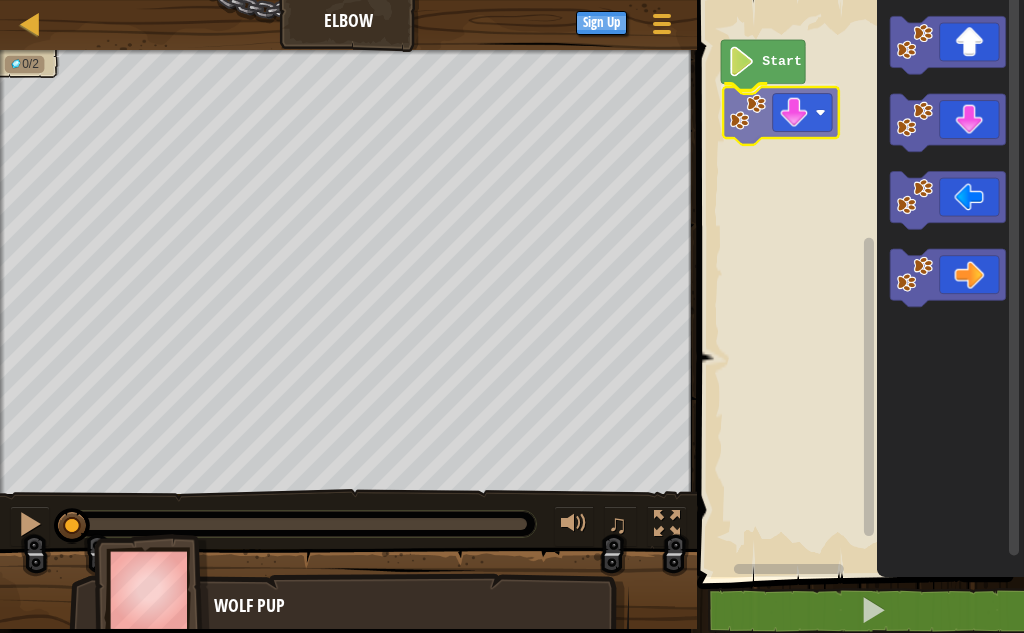 click on "Start" at bounding box center (857, 283) 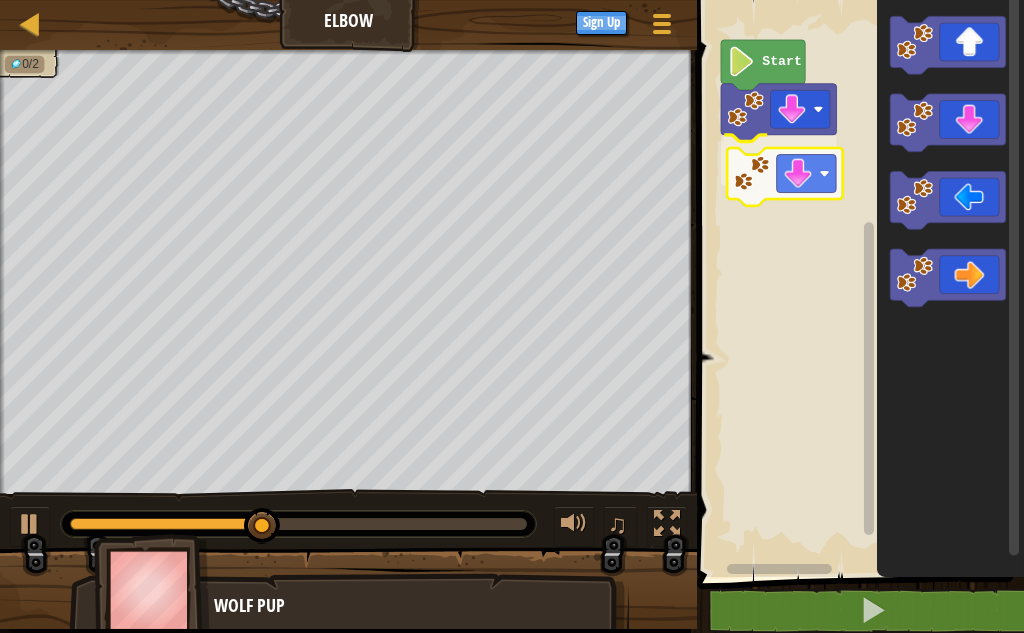 click on "Start" at bounding box center (857, 283) 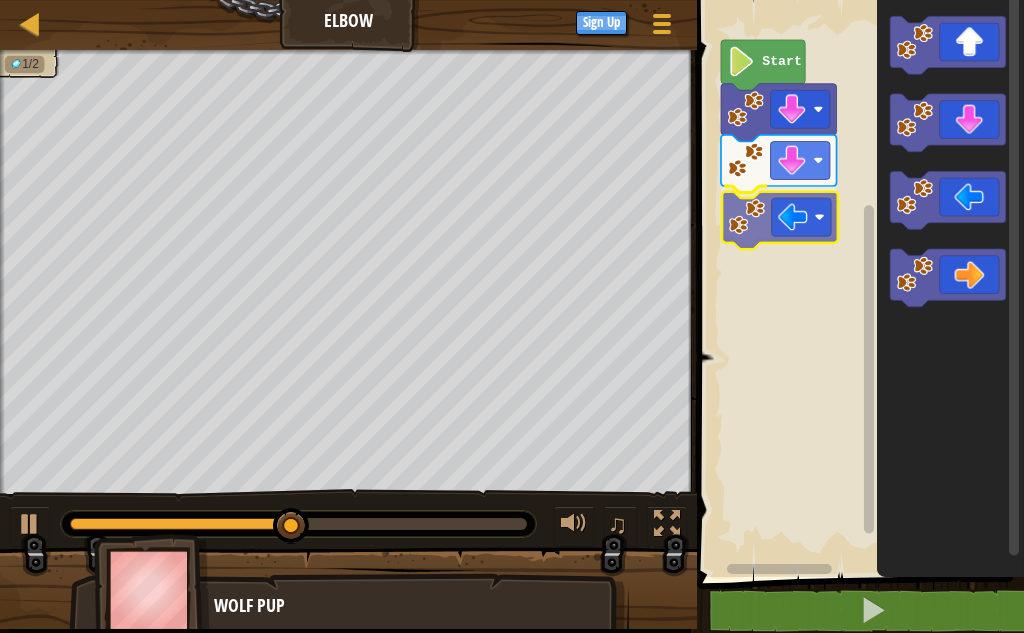 click on "Start" at bounding box center (857, 283) 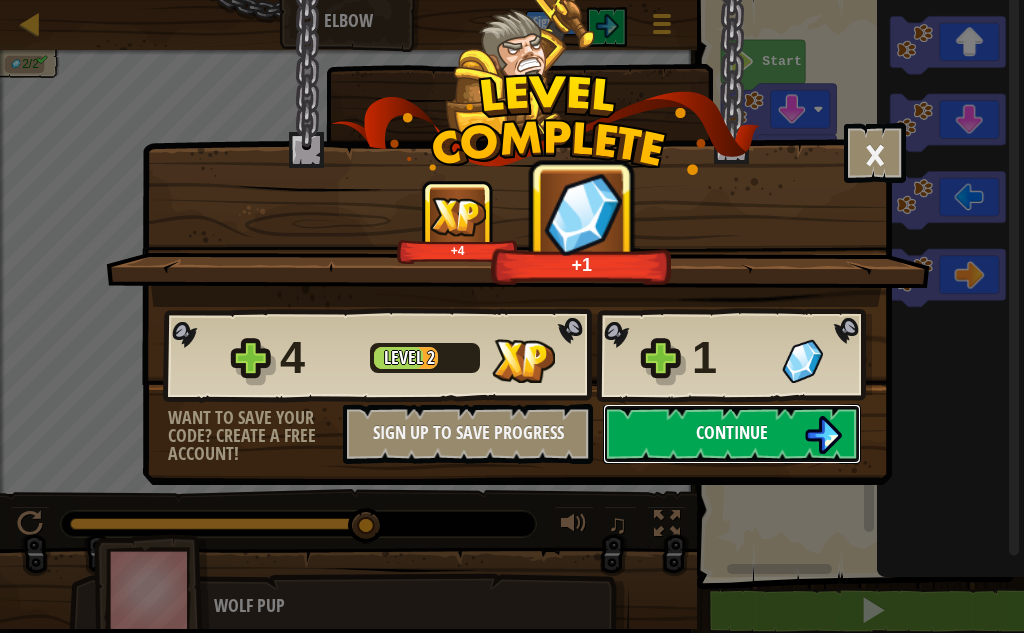 click on "Continue" at bounding box center (732, 434) 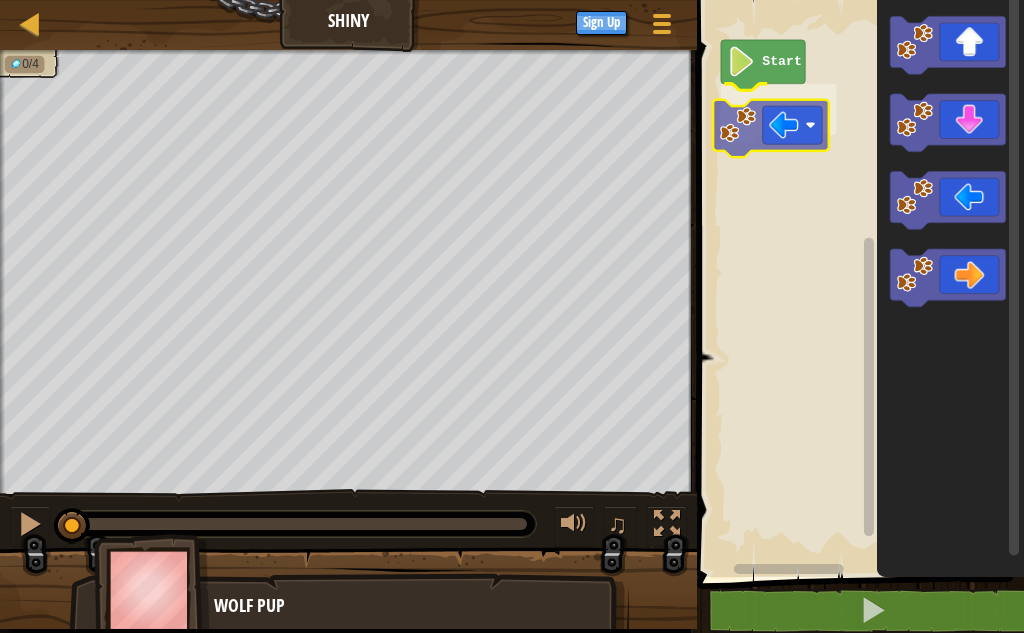 click on "Start" at bounding box center (857, 283) 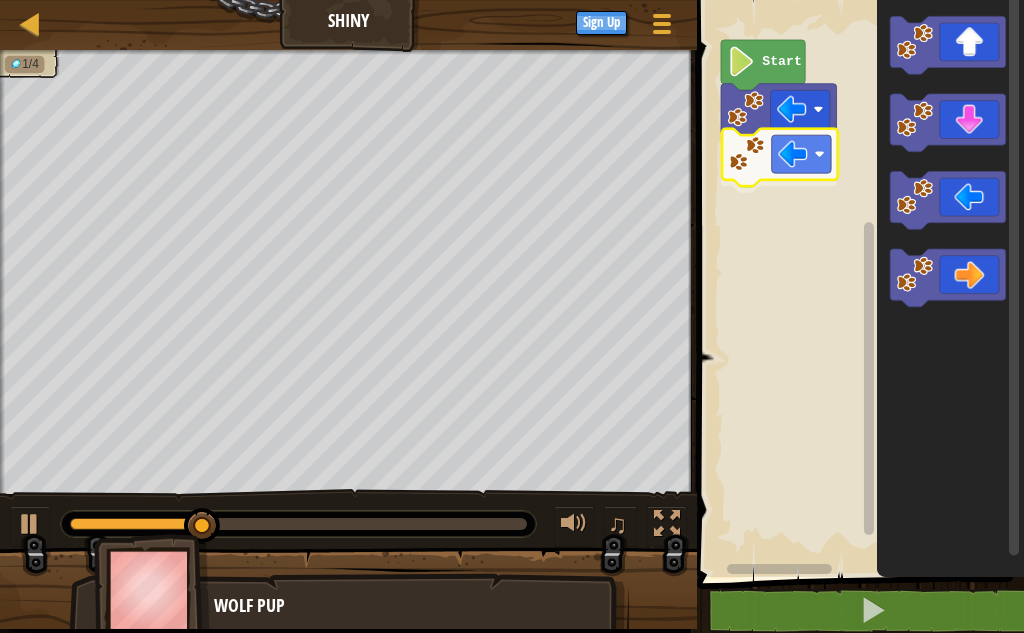 click on "Start" at bounding box center [857, 283] 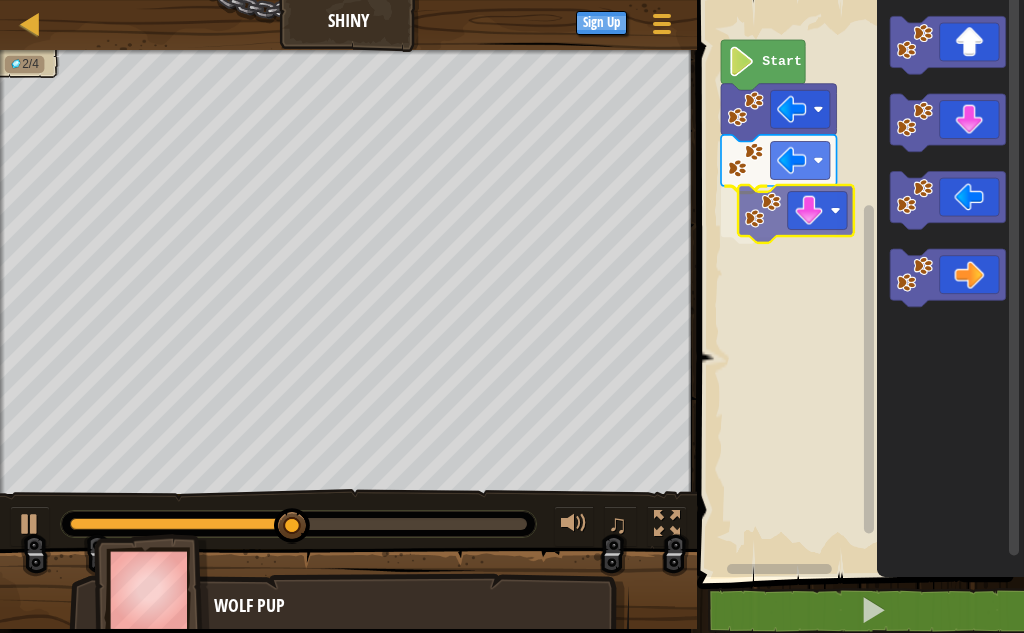 click on "Start" at bounding box center (857, 283) 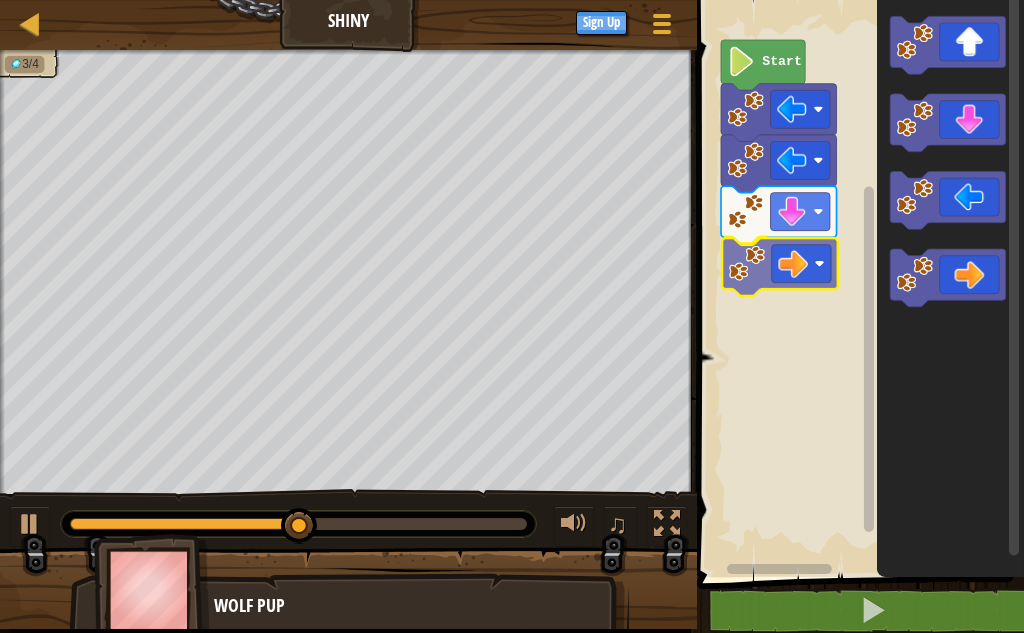 click on "Start" at bounding box center (857, 283) 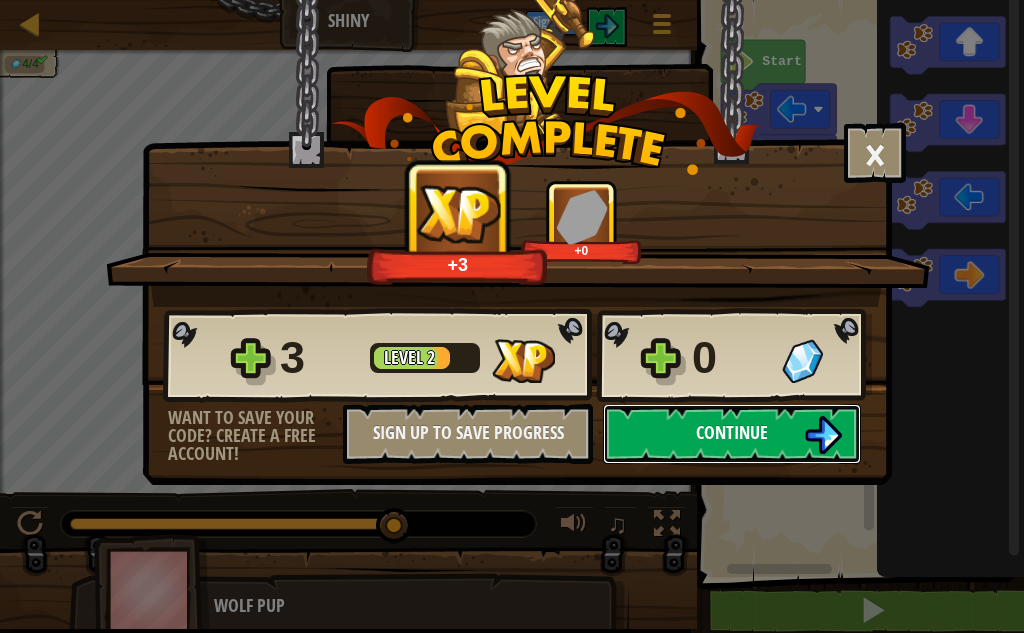 click on "Continue" at bounding box center [732, 434] 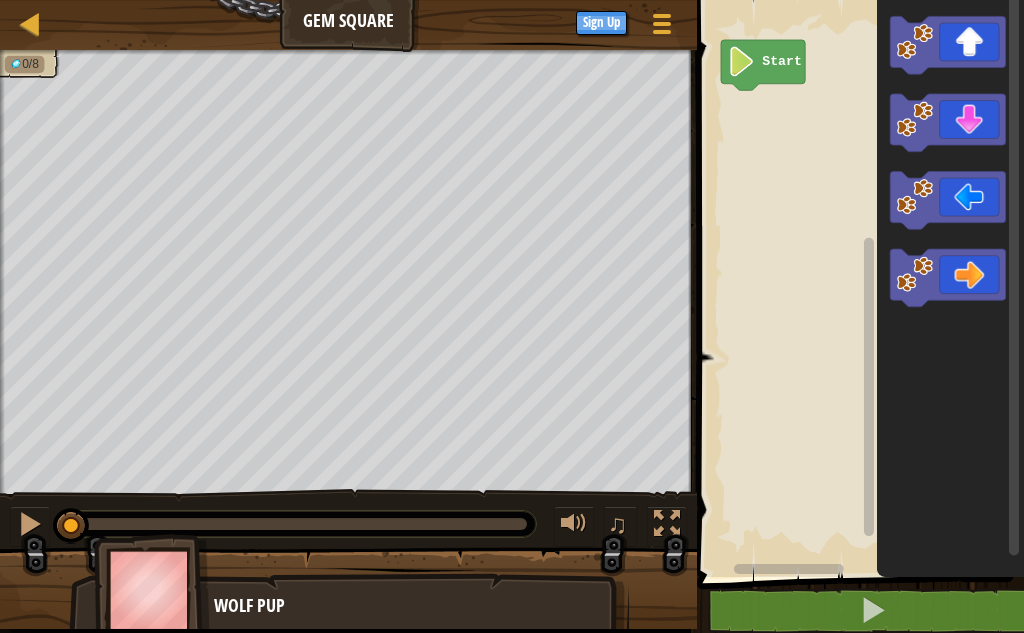 click on "Start" at bounding box center [857, 283] 